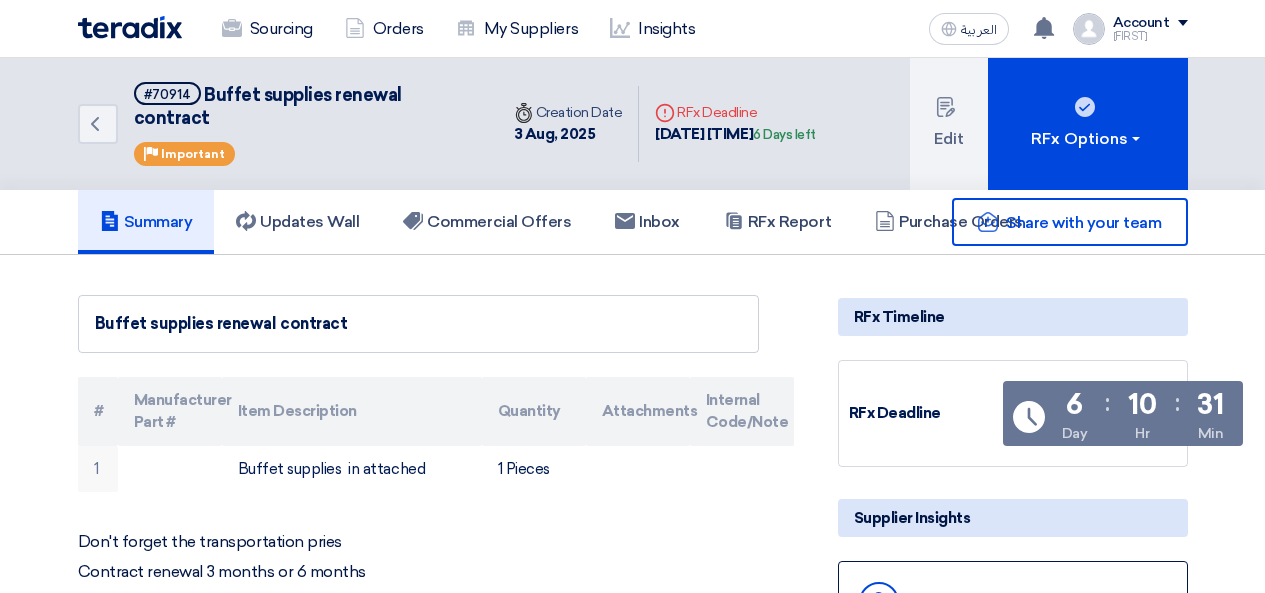 scroll, scrollTop: 0, scrollLeft: 0, axis: both 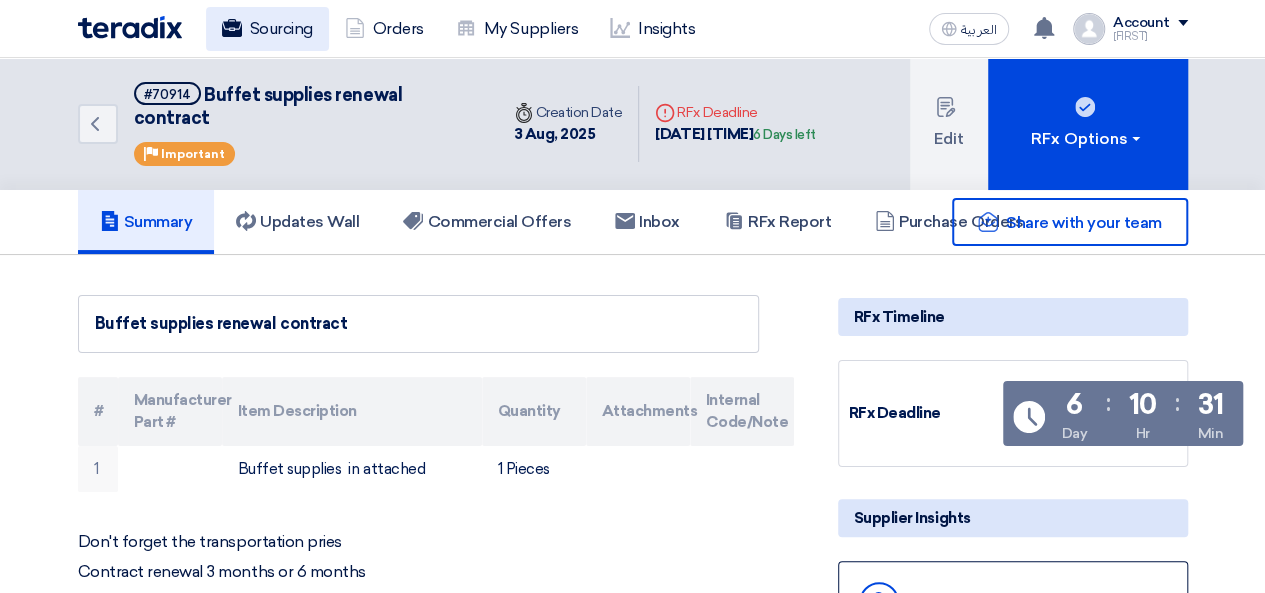 click on "Sourcing" 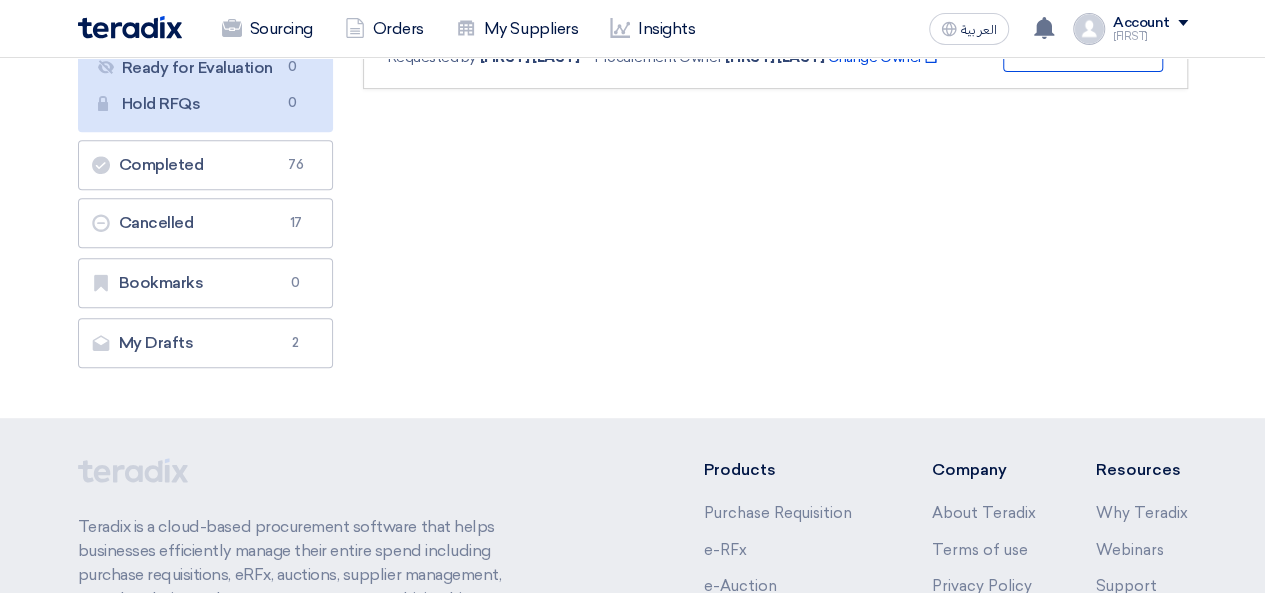 scroll, scrollTop: 0, scrollLeft: 0, axis: both 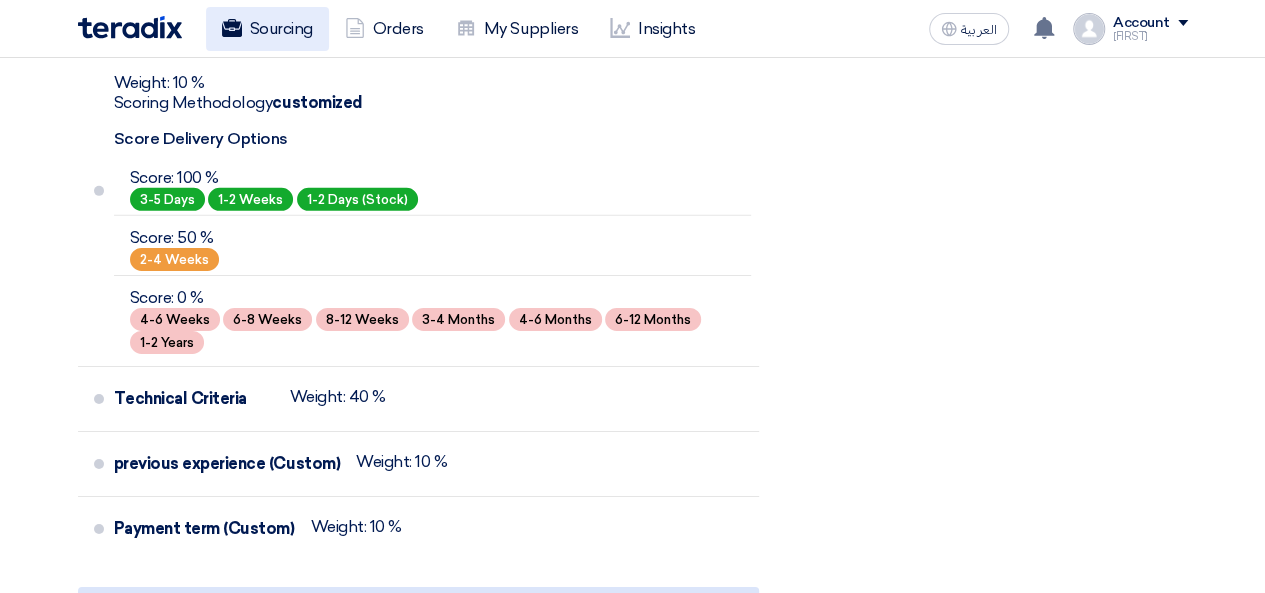 click on "Sourcing" 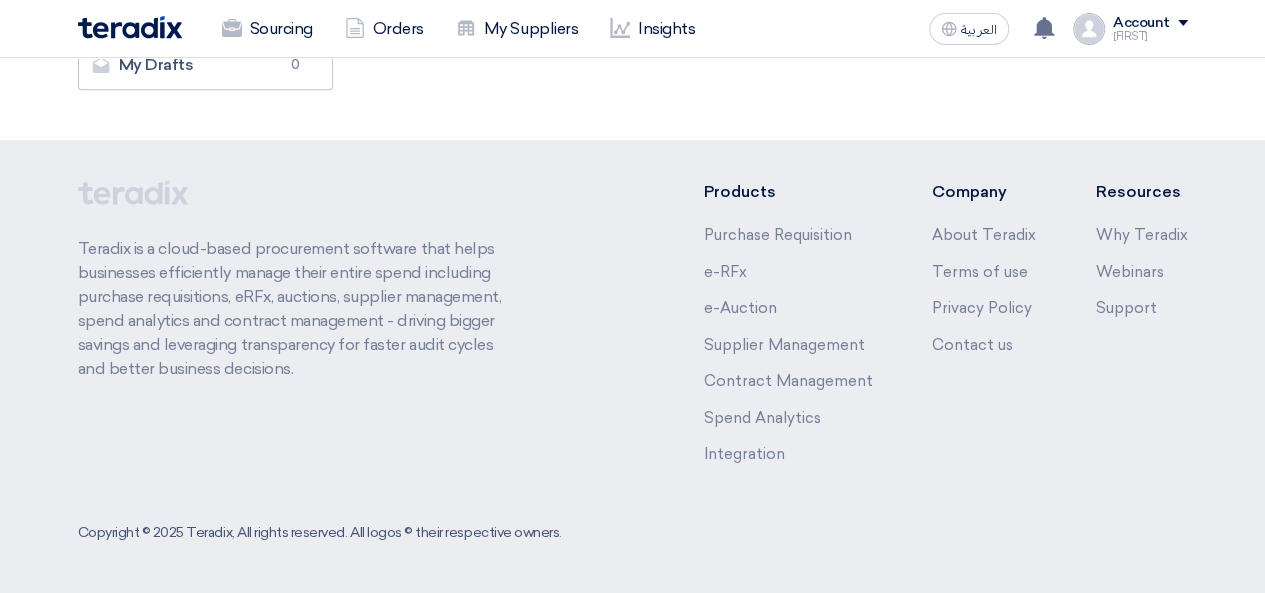scroll, scrollTop: 0, scrollLeft: 0, axis: both 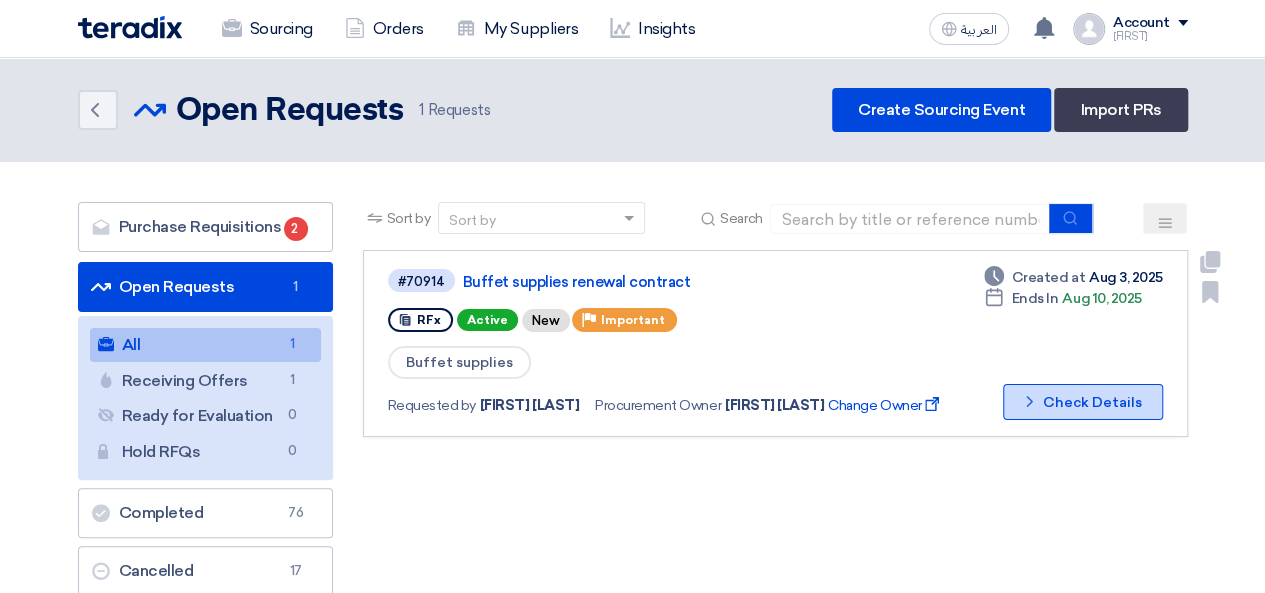 click on "Check details
Check Details" 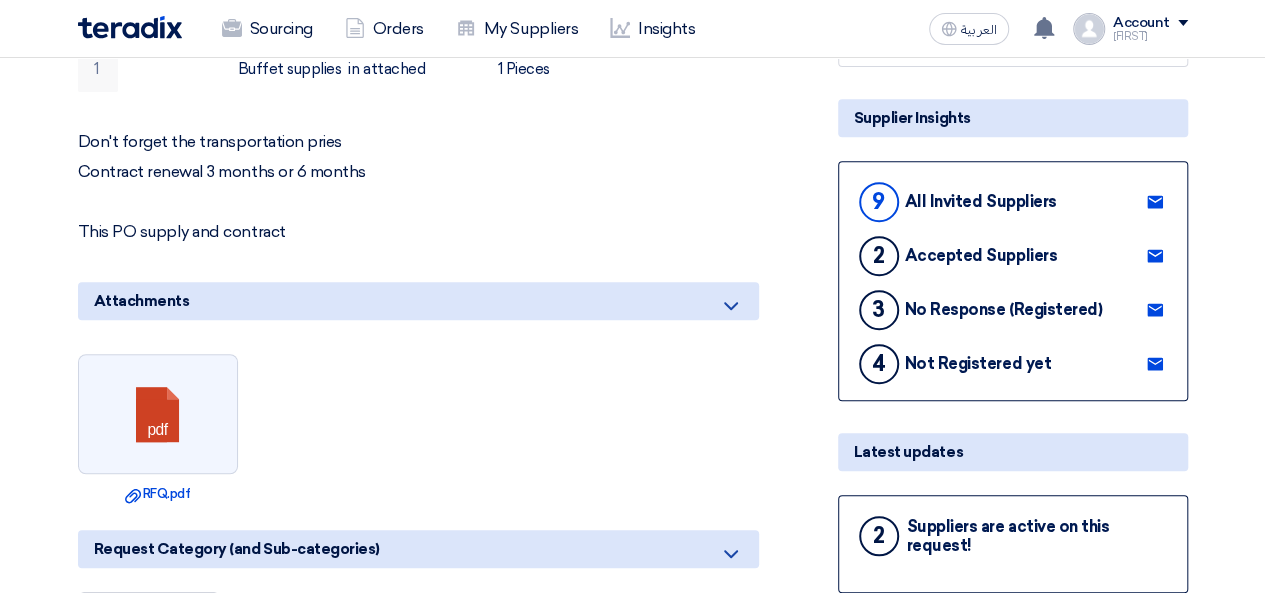 scroll, scrollTop: 0, scrollLeft: 0, axis: both 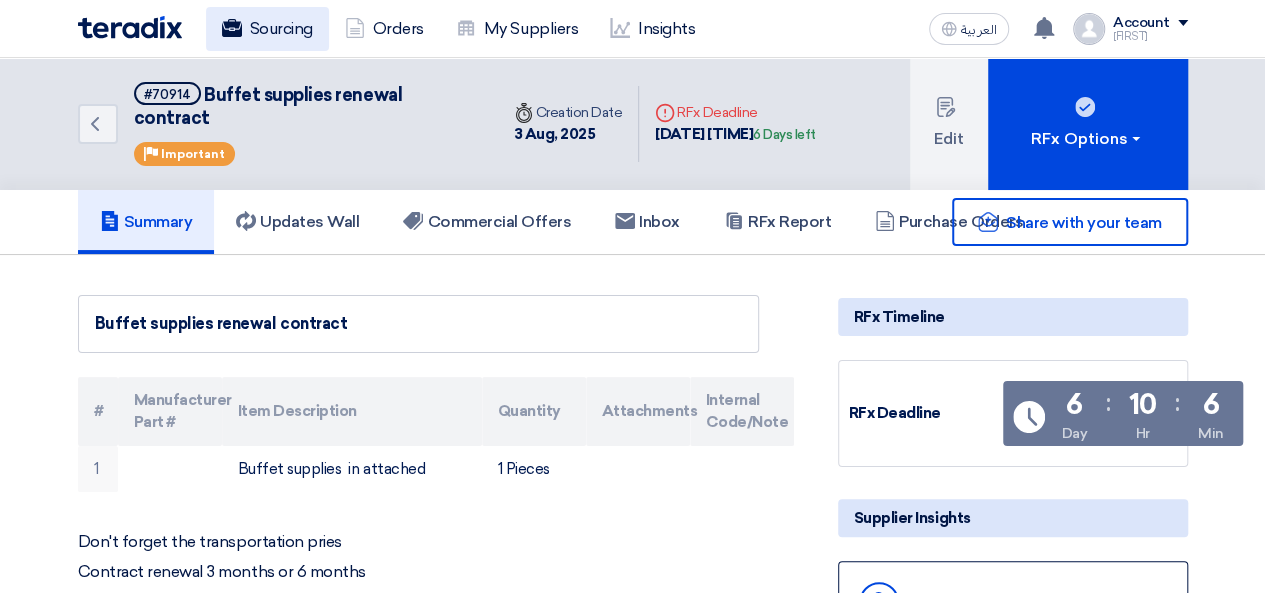 click on "Sourcing" 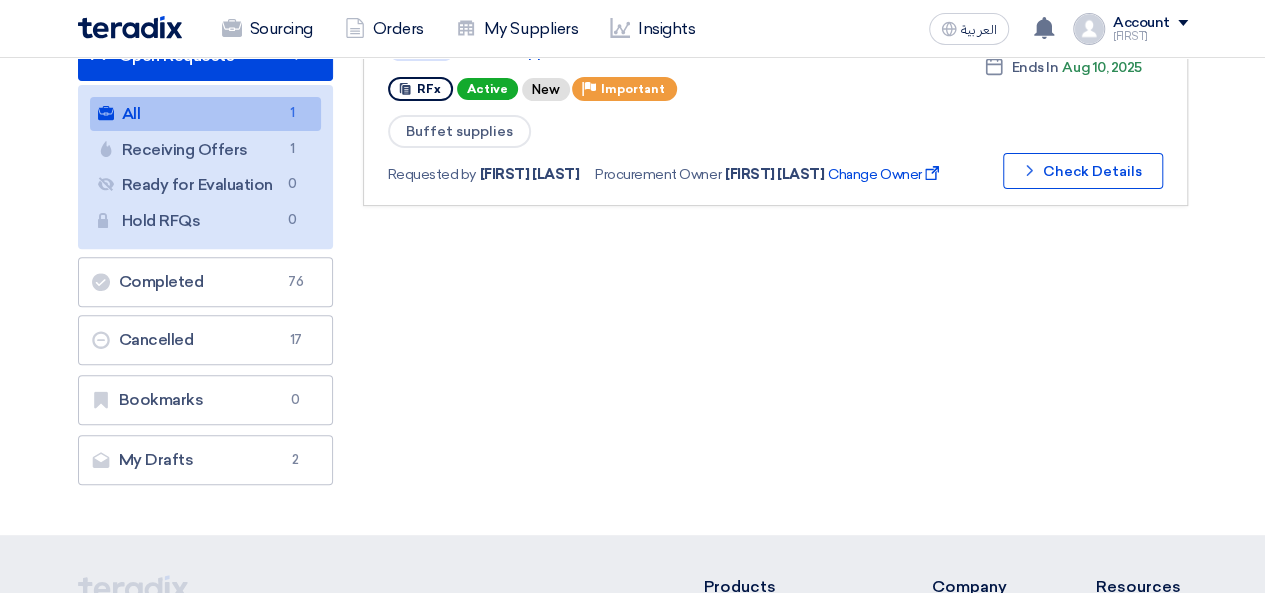 scroll, scrollTop: 200, scrollLeft: 0, axis: vertical 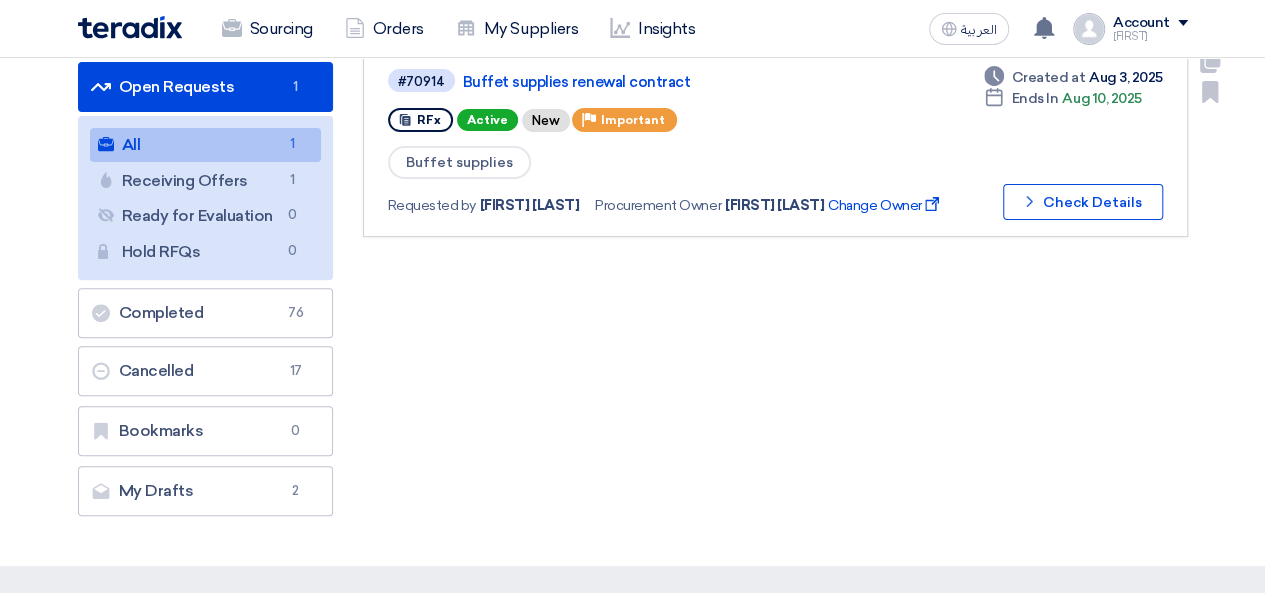 click on "Deadline
Created at
Aug 3, 2025
Deadline
Ends In
Aug 10, 2025
Check details
Check Details" 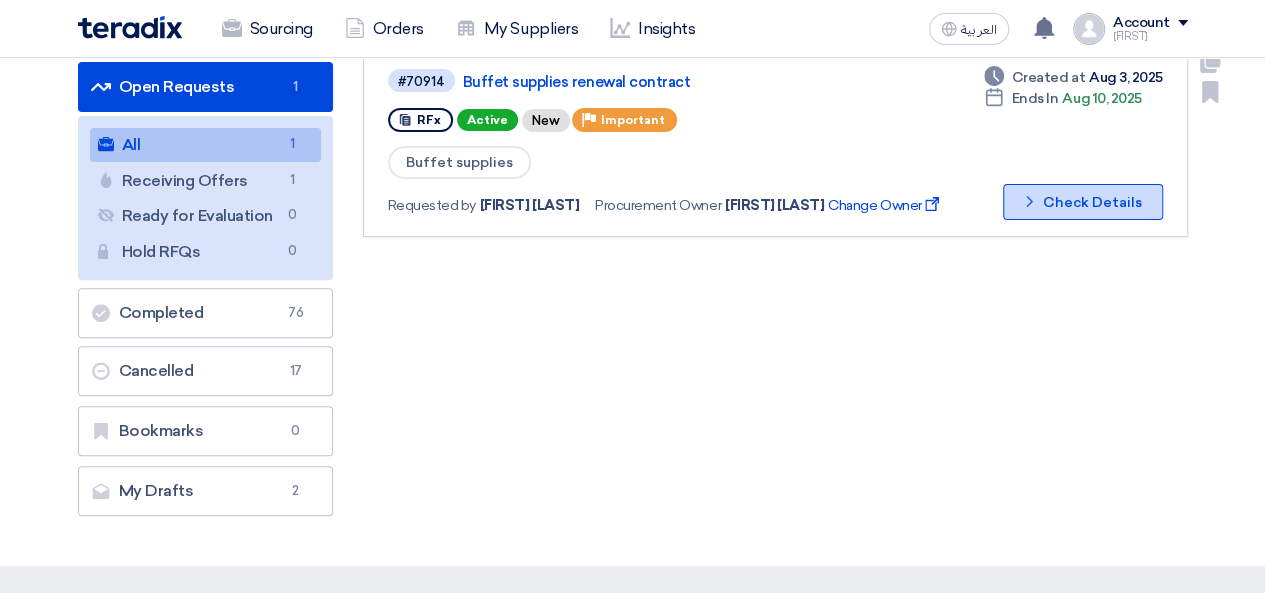 click on "Check details
Check Details" 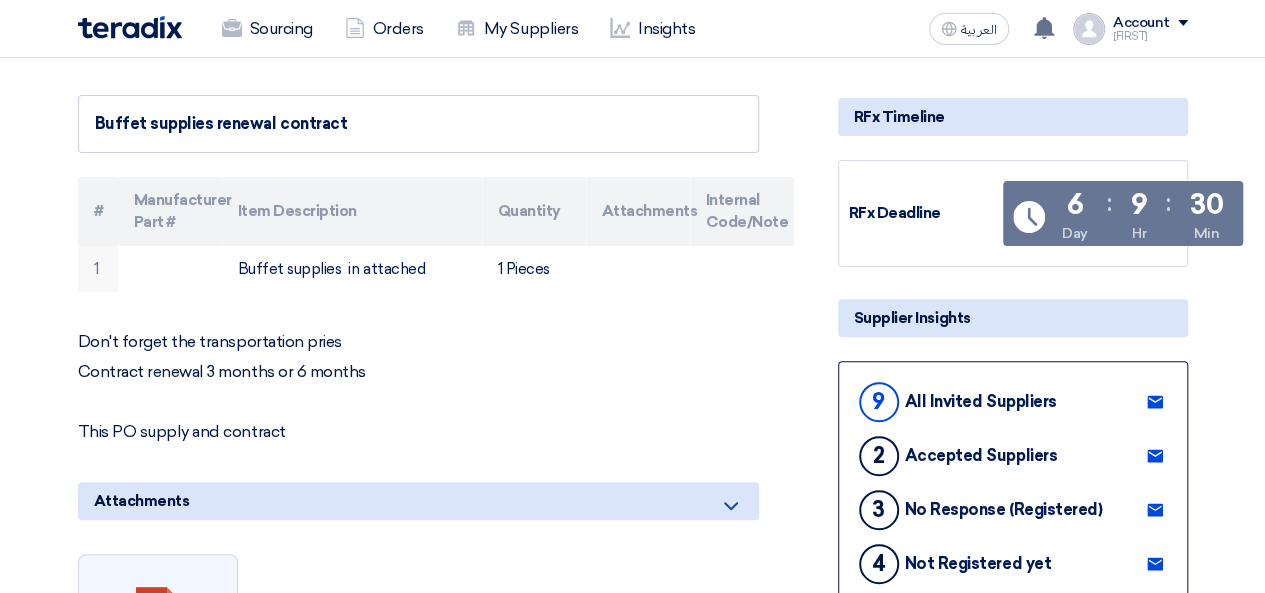 scroll, scrollTop: 0, scrollLeft: 0, axis: both 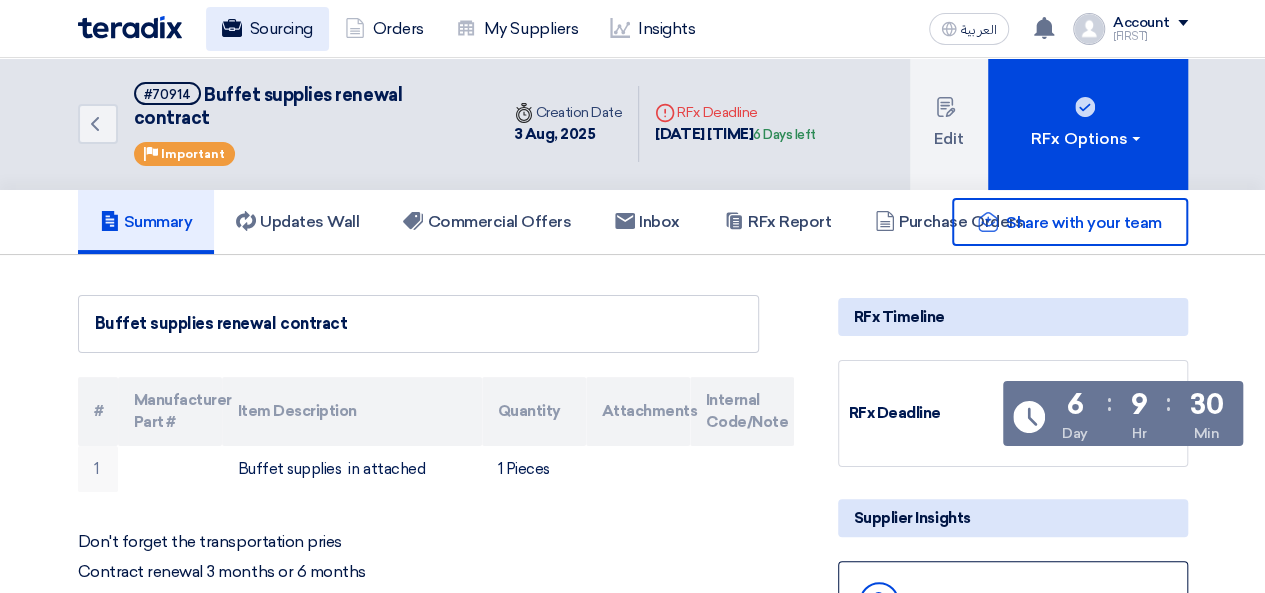 click on "Sourcing" 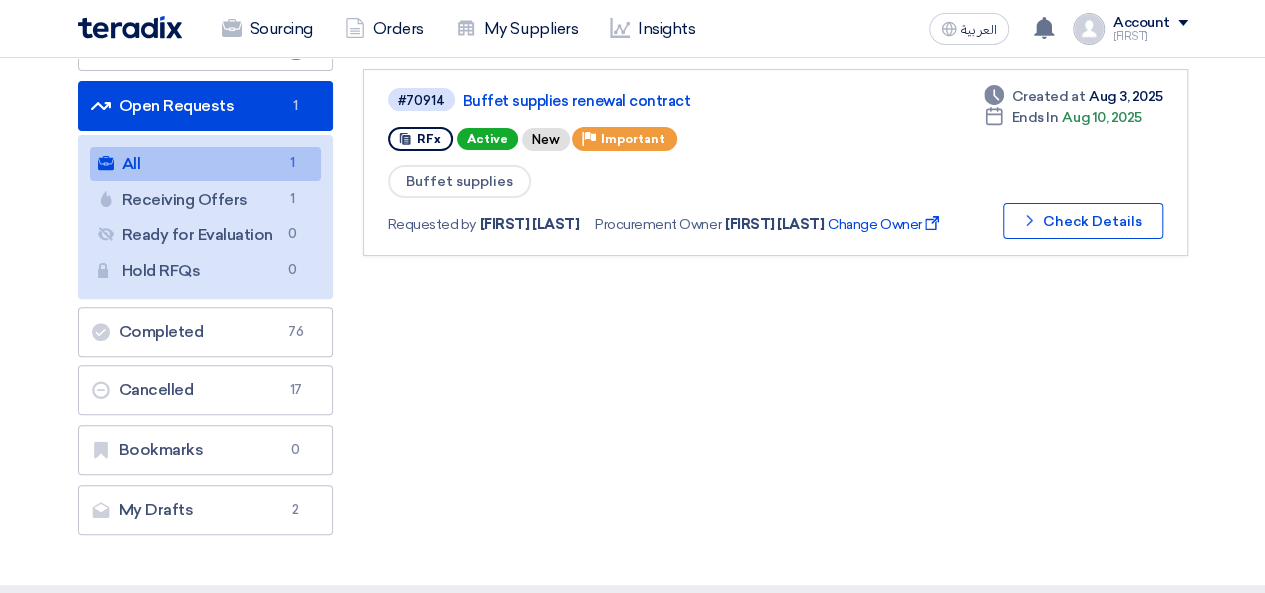 scroll, scrollTop: 200, scrollLeft: 0, axis: vertical 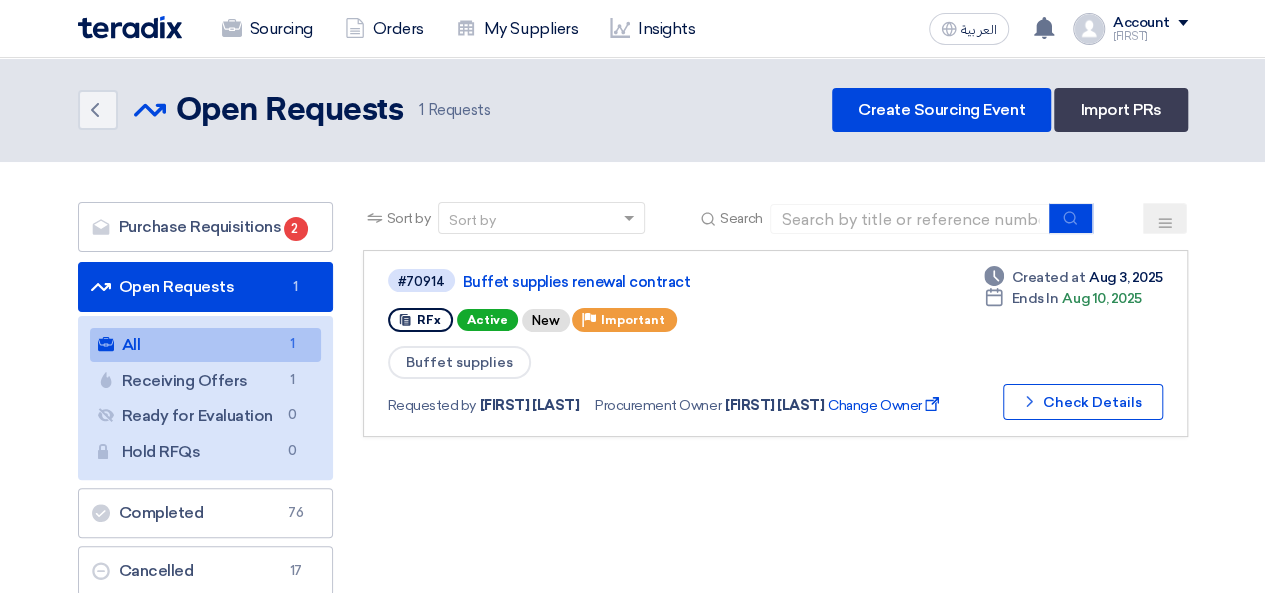 click on "Sourcing" 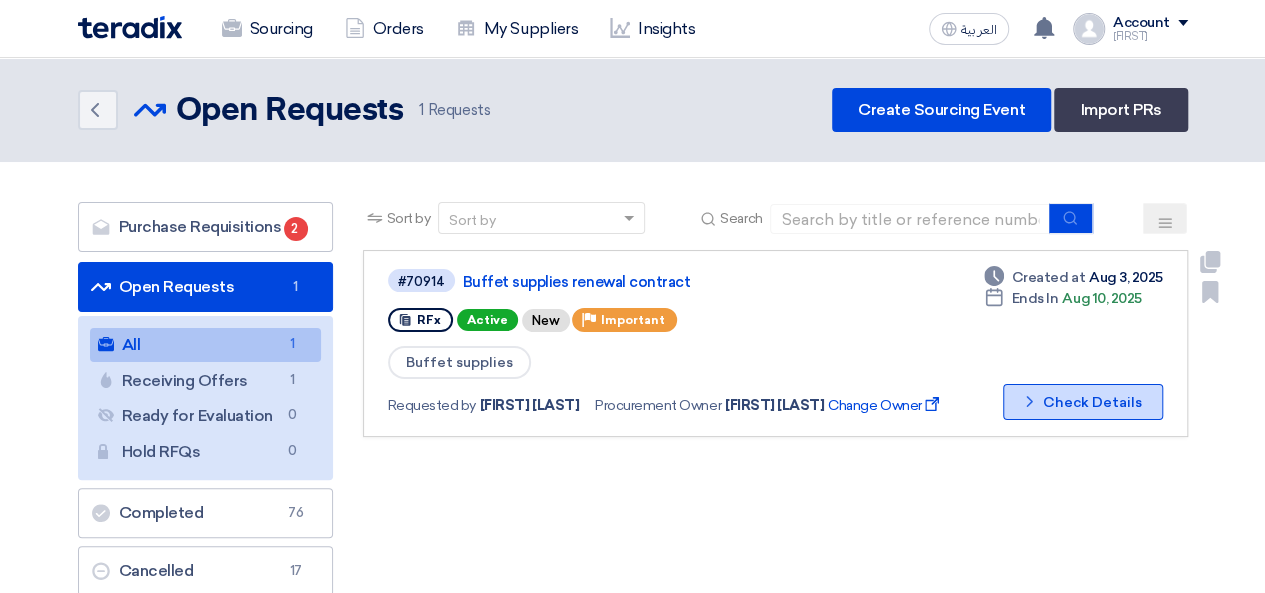 click on "Check details
Check Details" 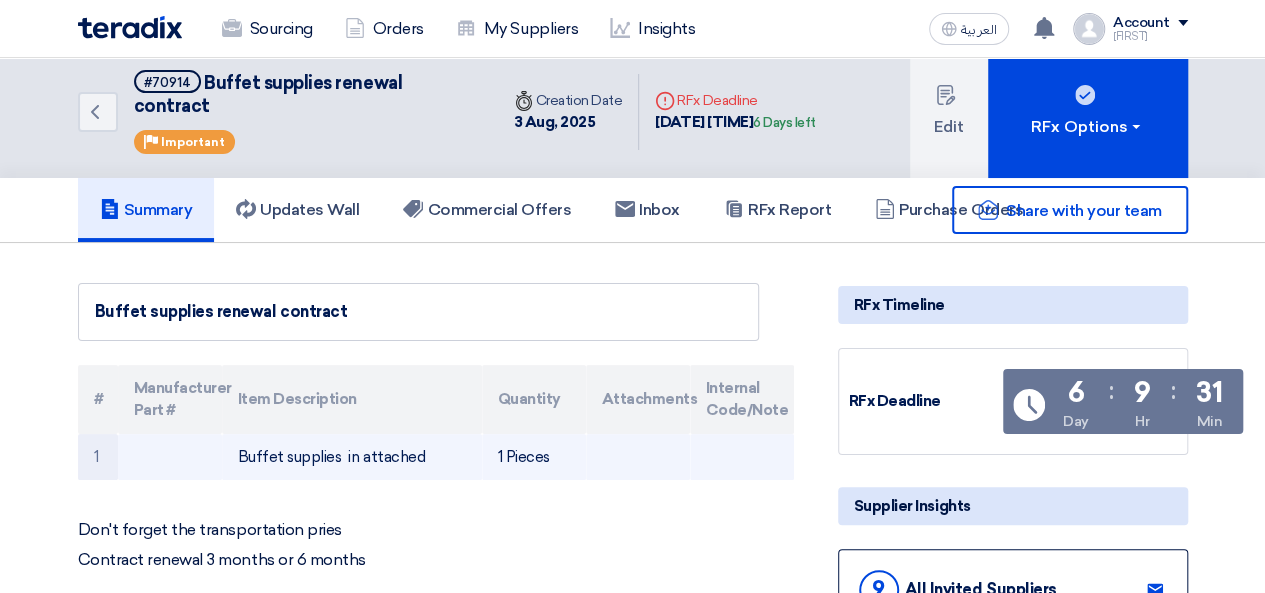 scroll, scrollTop: 0, scrollLeft: 0, axis: both 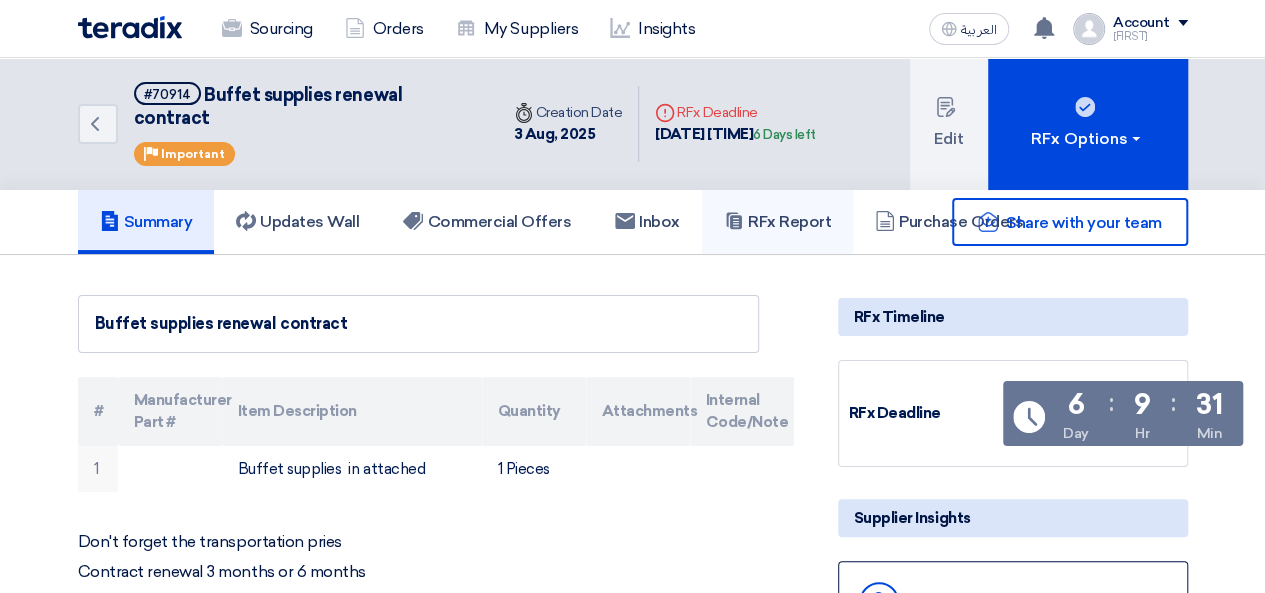 click on "RFx Report" 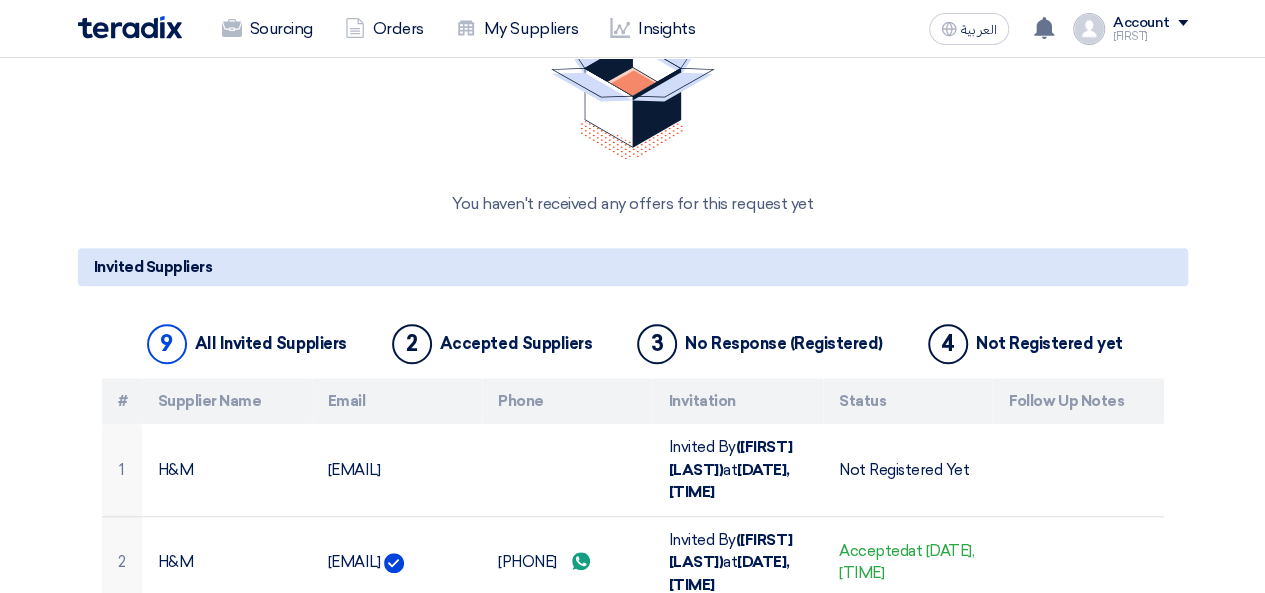 scroll, scrollTop: 0, scrollLeft: 0, axis: both 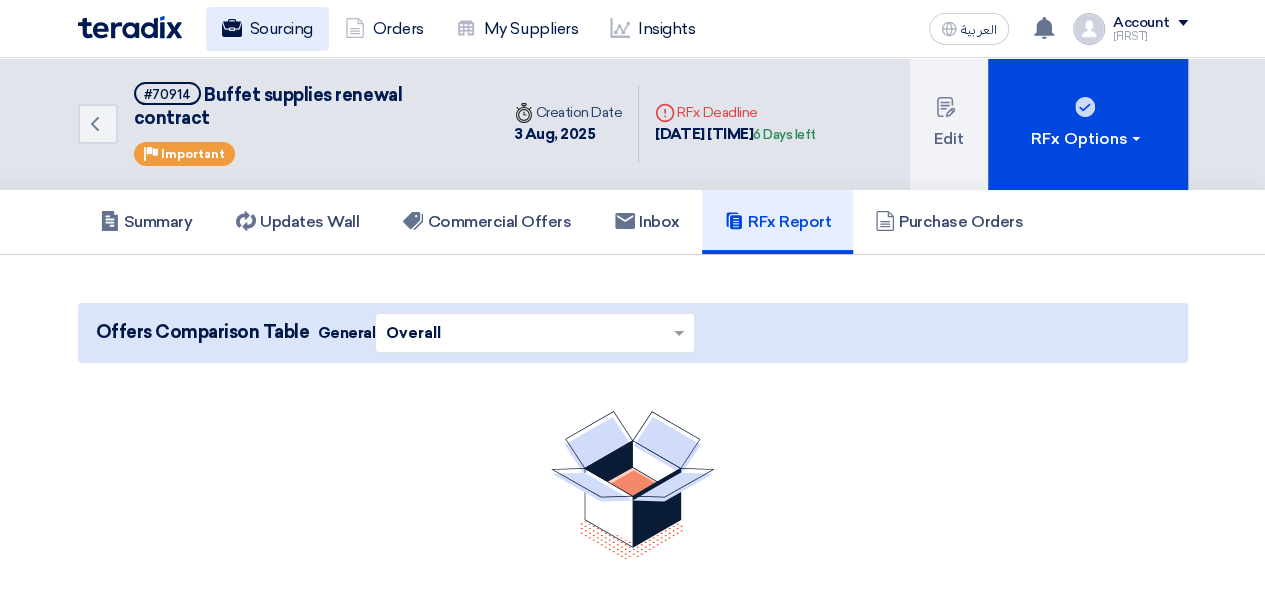 click on "Sourcing" 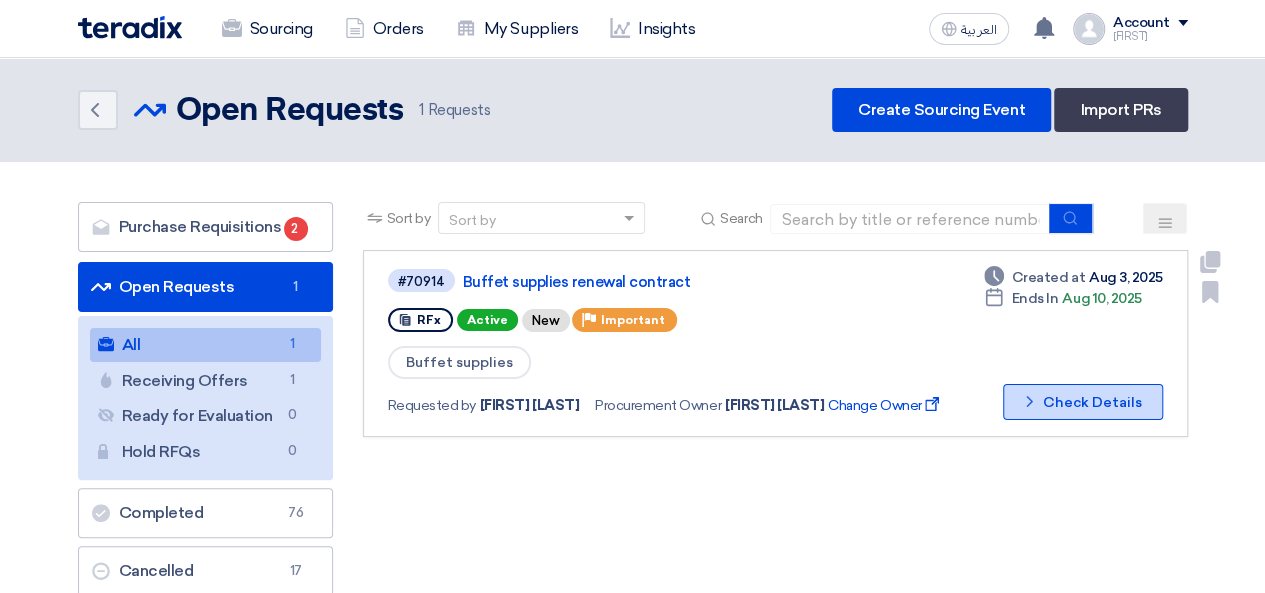 click on "Check details
Check Details" 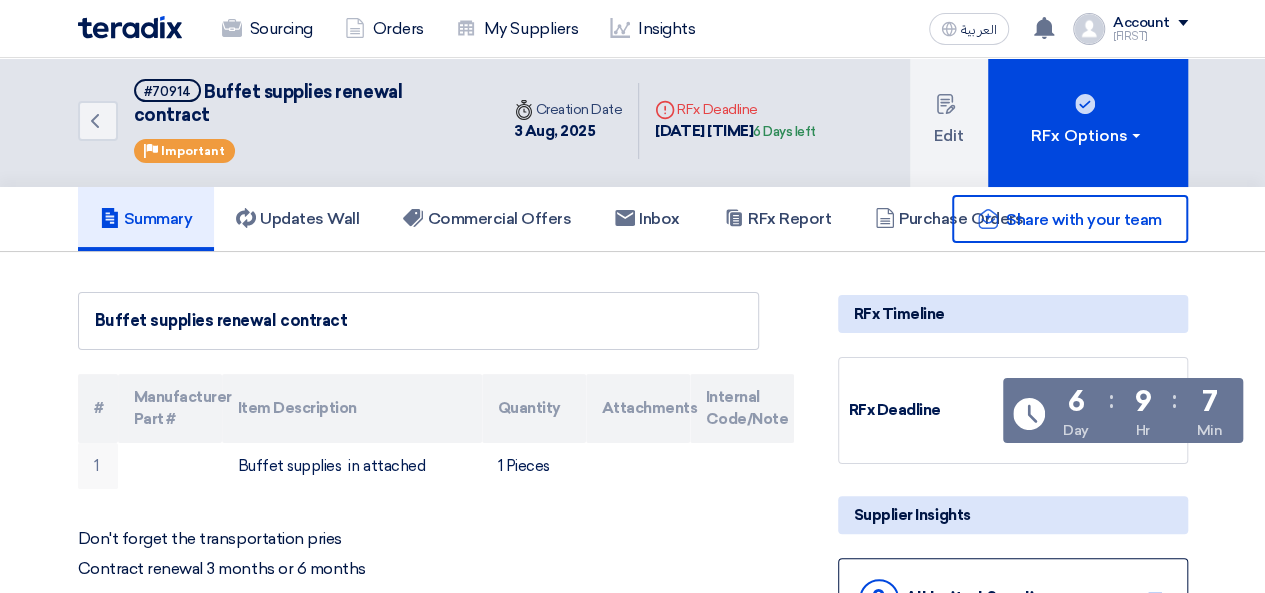 scroll, scrollTop: 0, scrollLeft: 0, axis: both 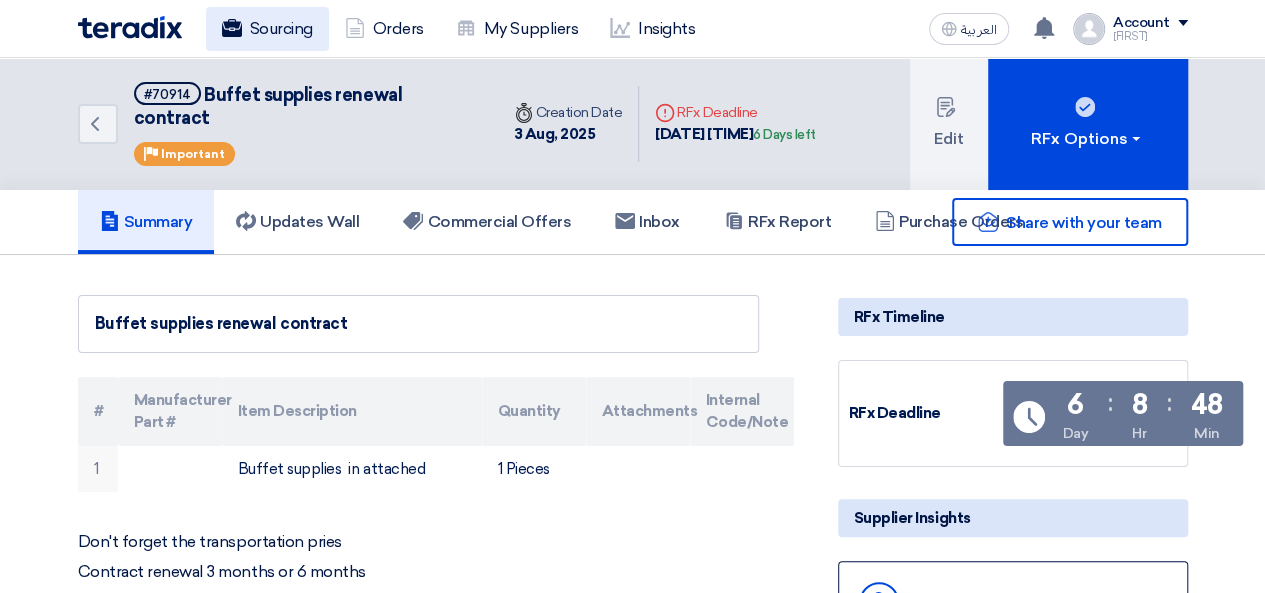 click on "Sourcing" 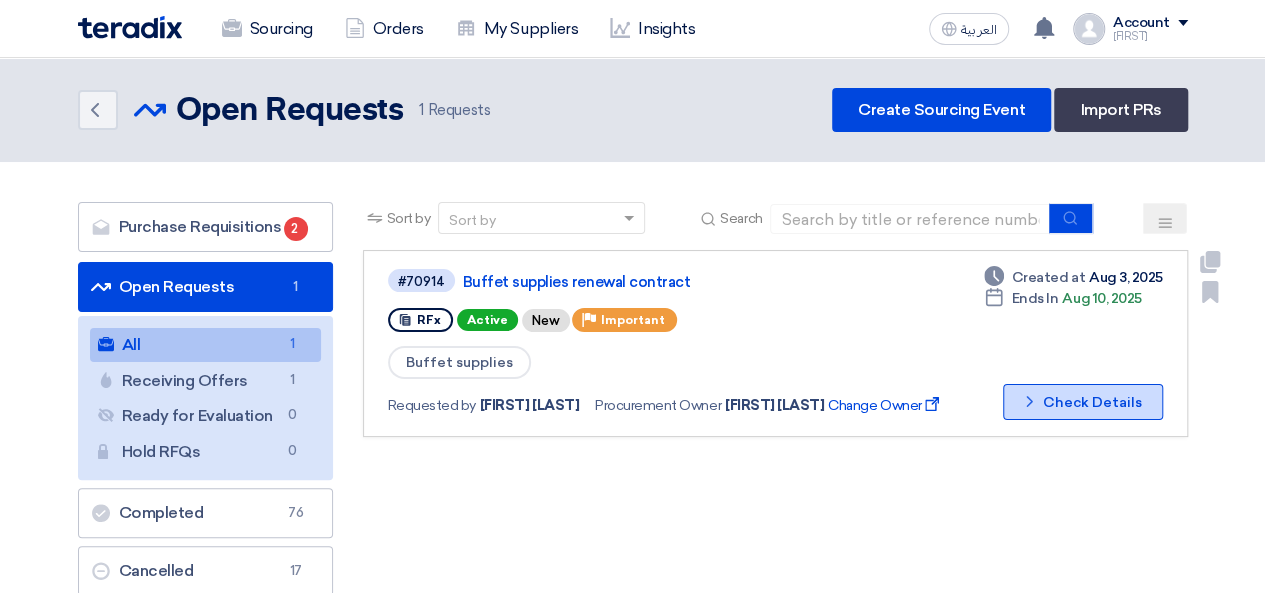 click on "Check details
Check Details" 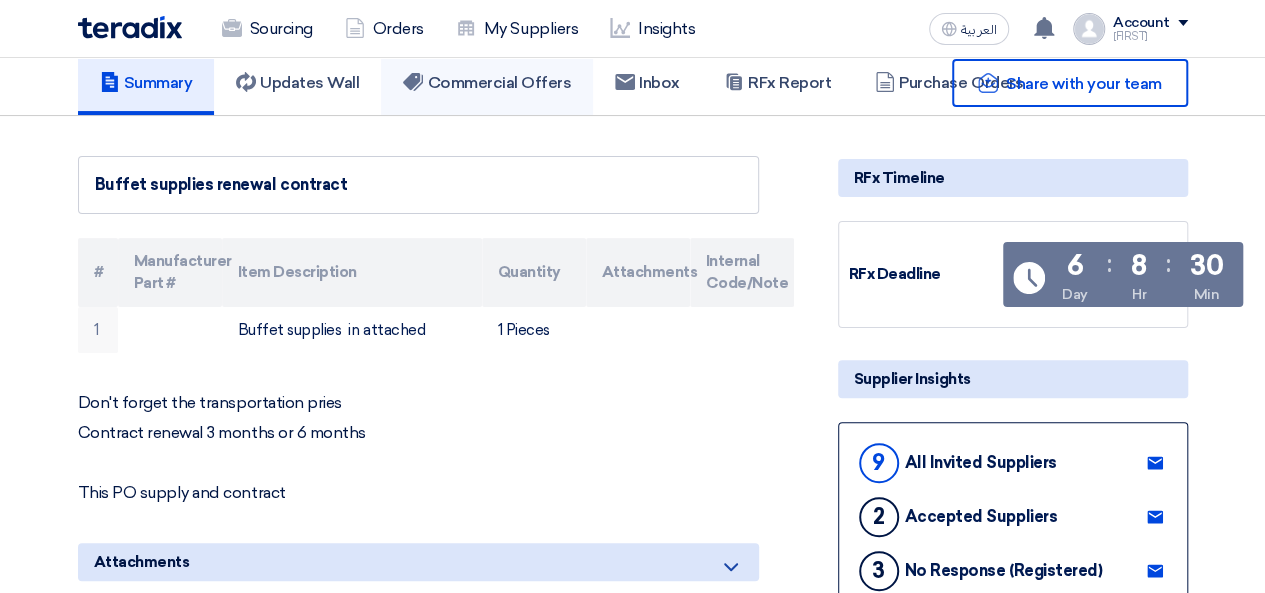 scroll, scrollTop: 0, scrollLeft: 0, axis: both 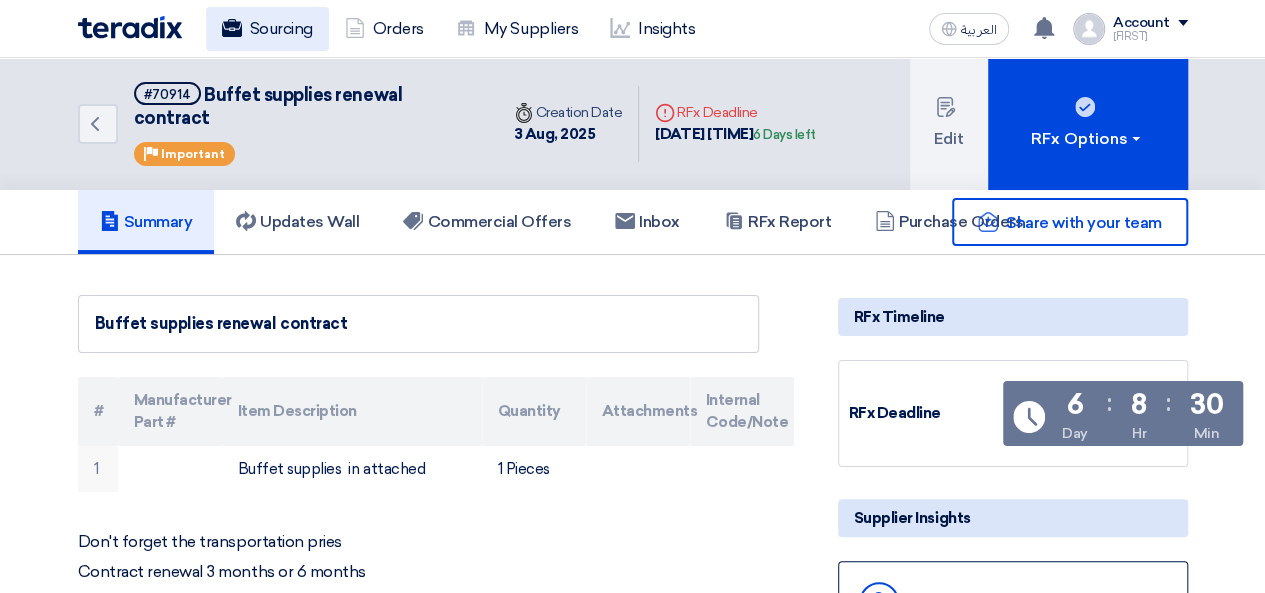 click on "Sourcing" 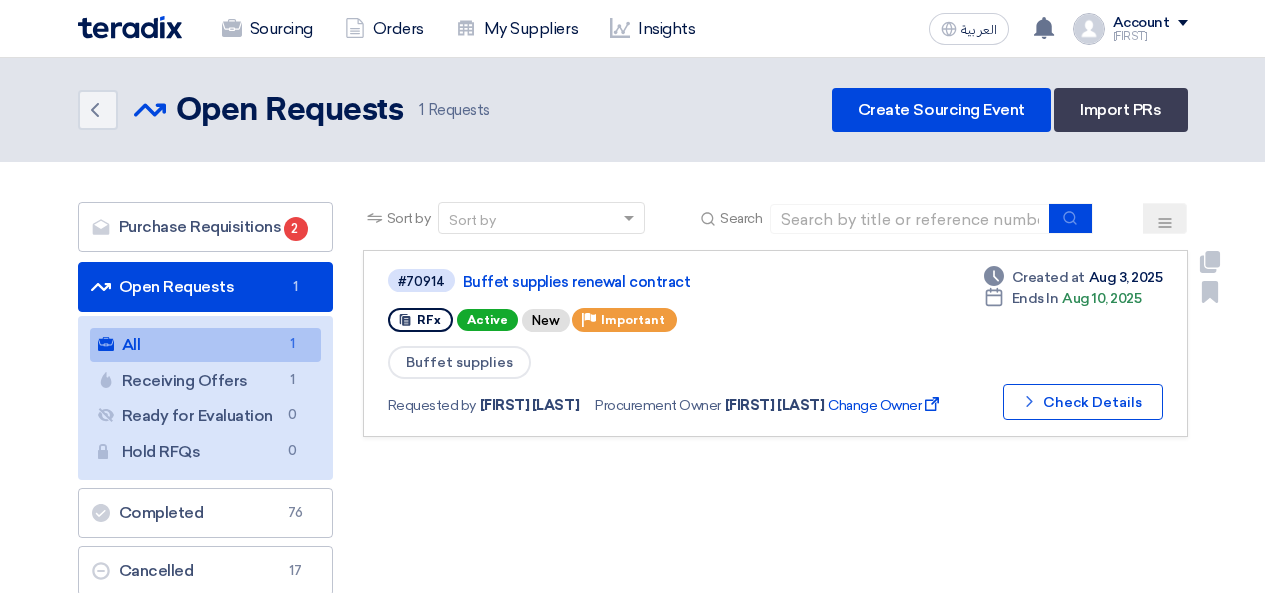 scroll, scrollTop: 0, scrollLeft: 0, axis: both 